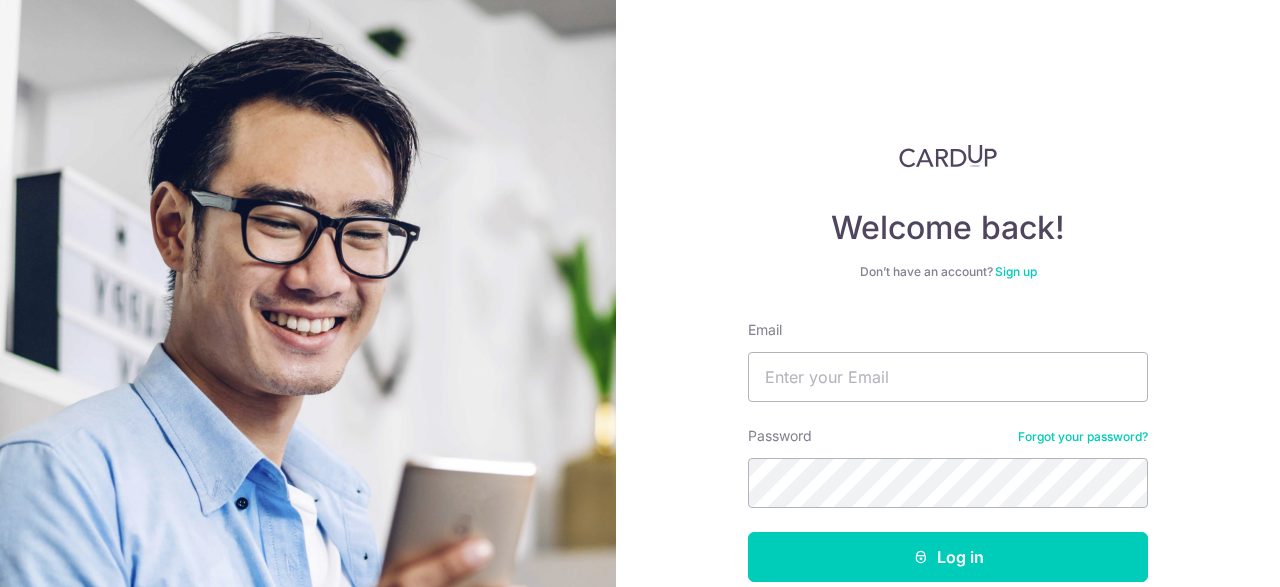 scroll, scrollTop: 0, scrollLeft: 0, axis: both 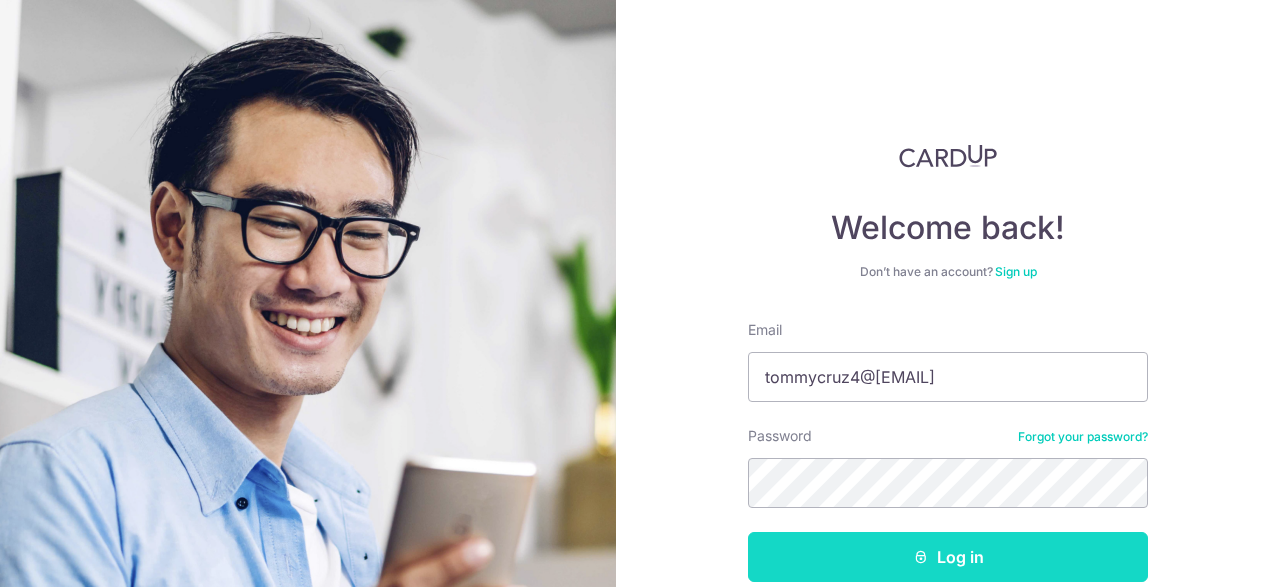 click on "Log in" at bounding box center (948, 557) 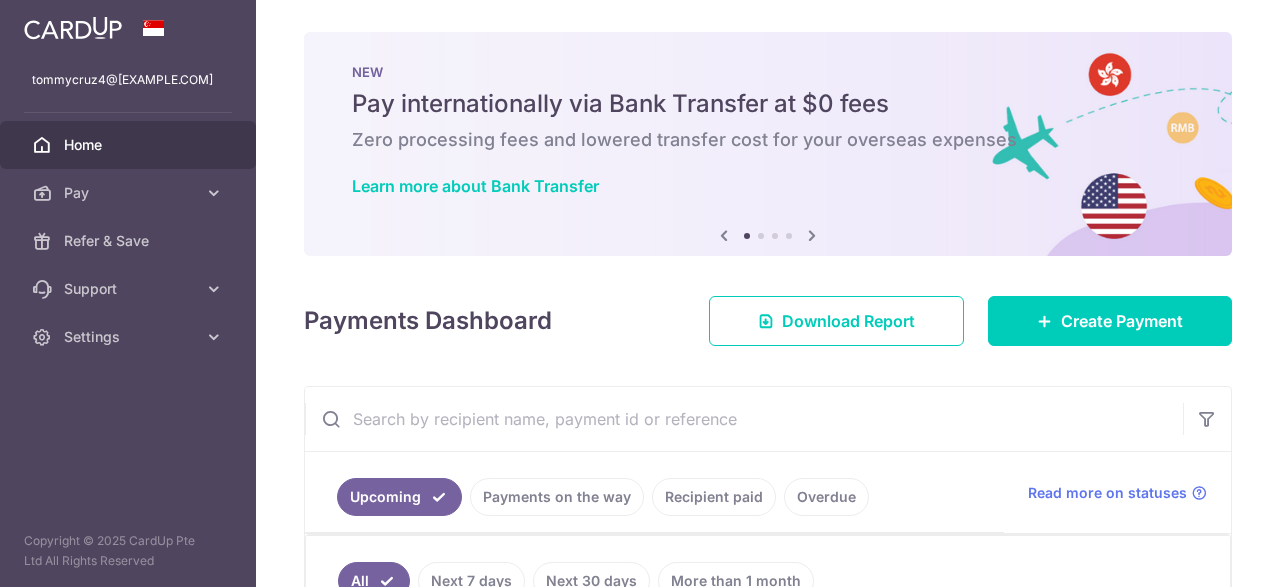 scroll, scrollTop: 0, scrollLeft: 0, axis: both 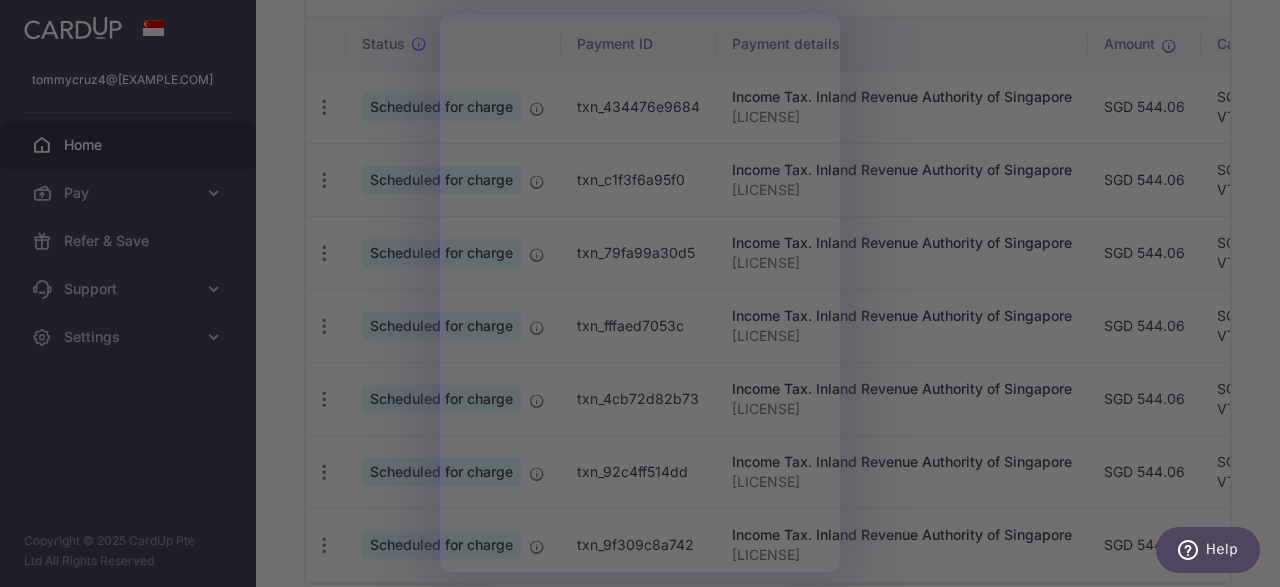 click at bounding box center [646, 296] 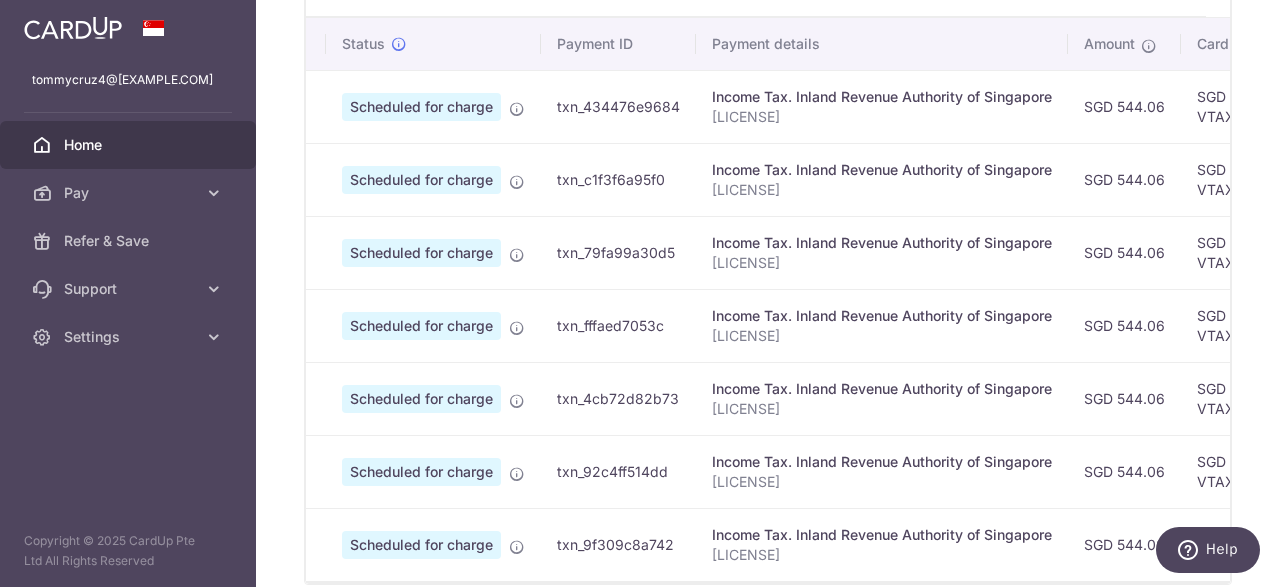 scroll, scrollTop: 0, scrollLeft: 0, axis: both 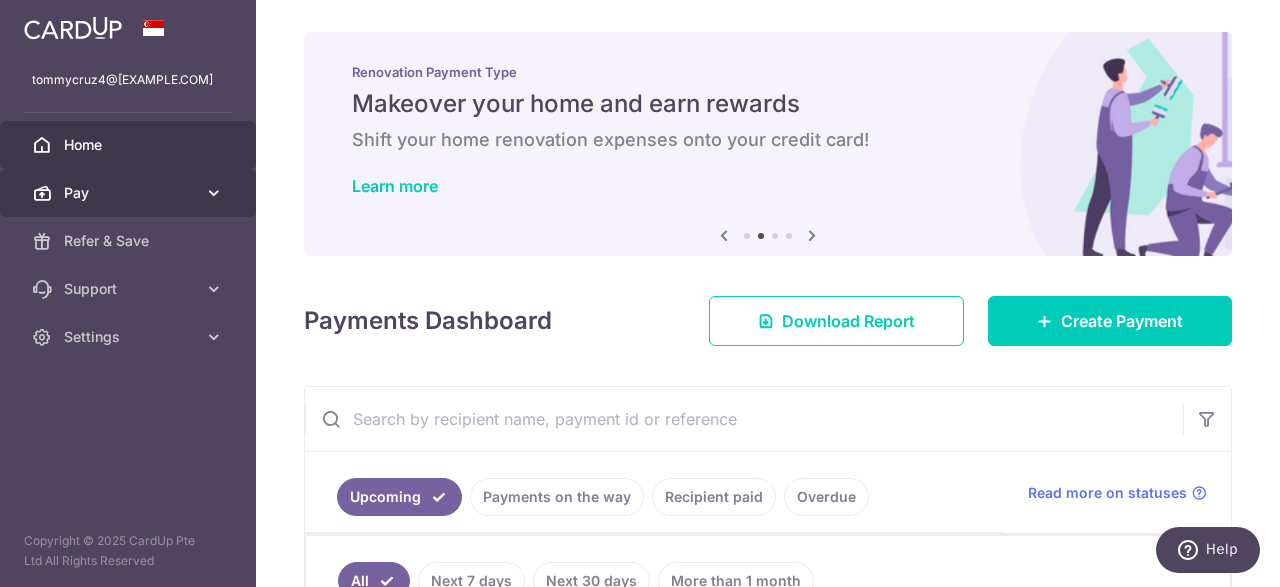 click on "Pay" at bounding box center [130, 193] 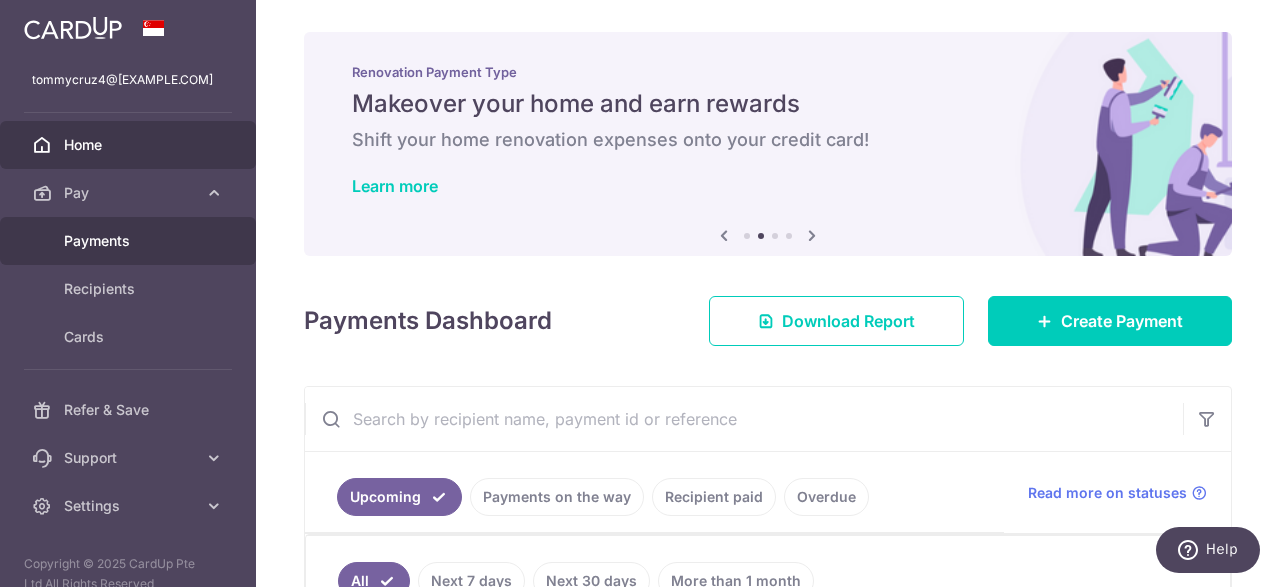 click on "Payments" at bounding box center [130, 241] 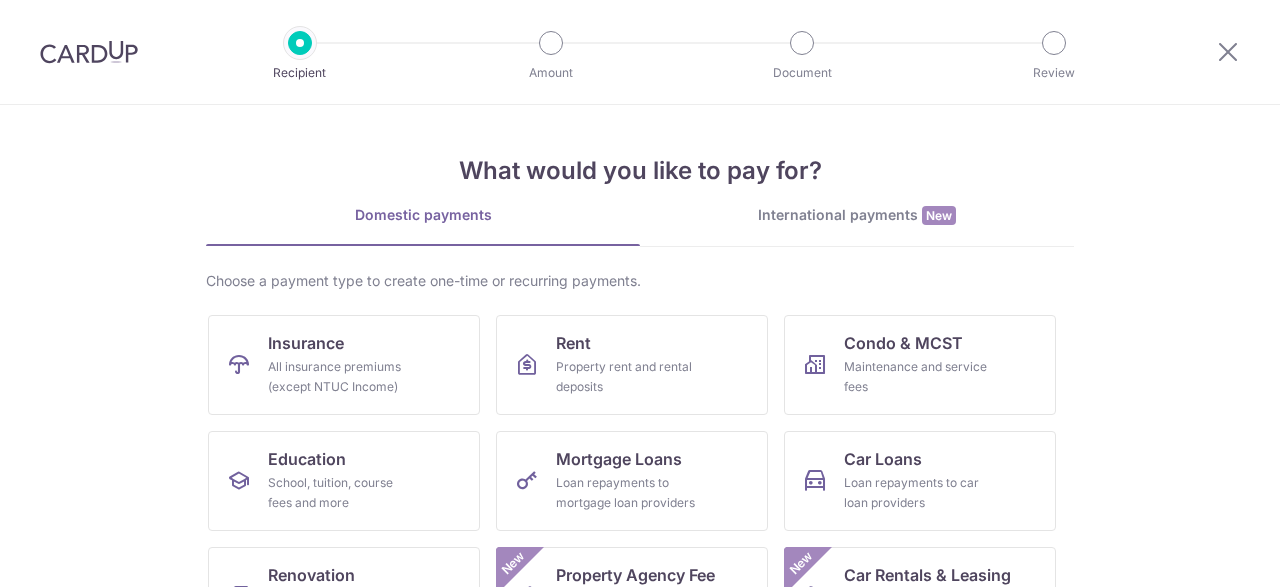 scroll, scrollTop: 0, scrollLeft: 0, axis: both 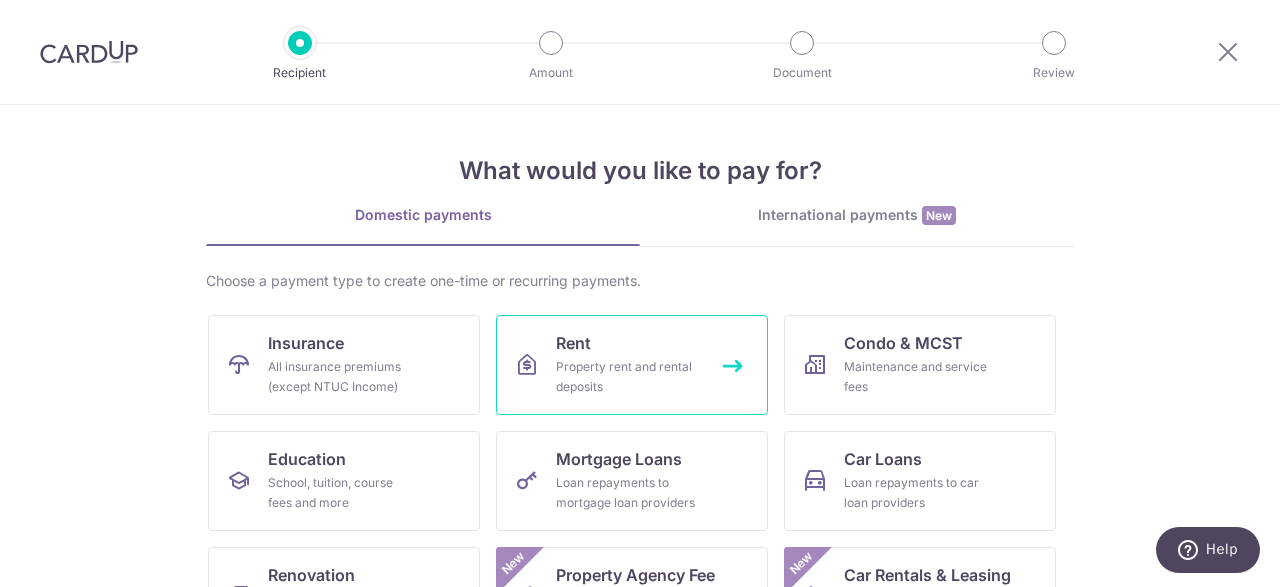 click on "Property rent and rental deposits" at bounding box center [628, 377] 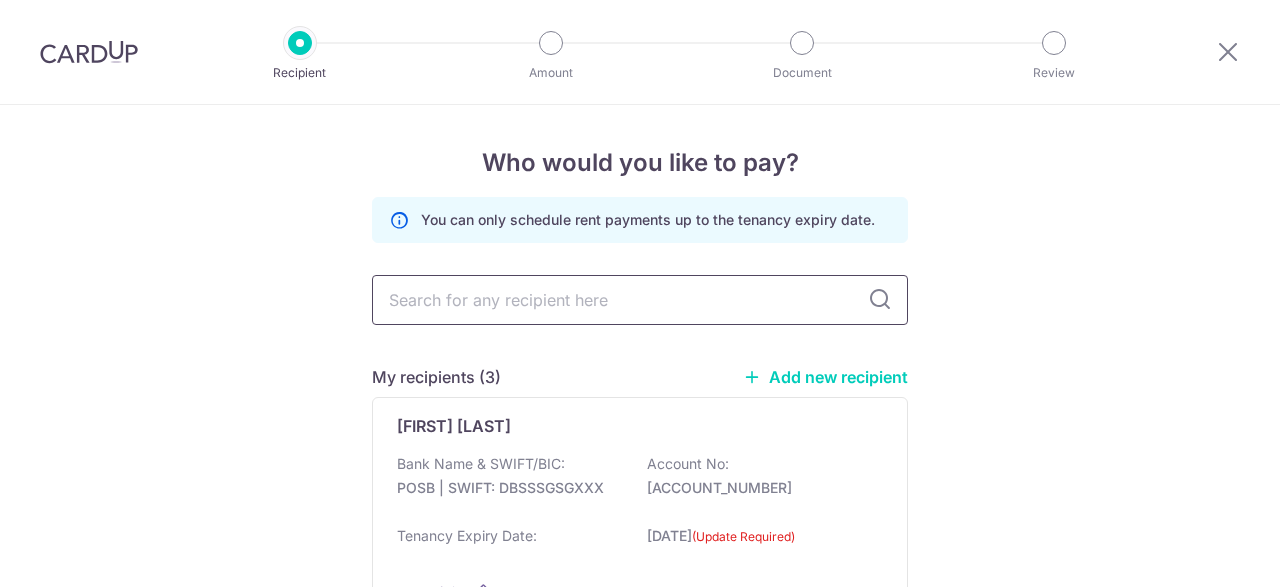 scroll, scrollTop: 0, scrollLeft: 0, axis: both 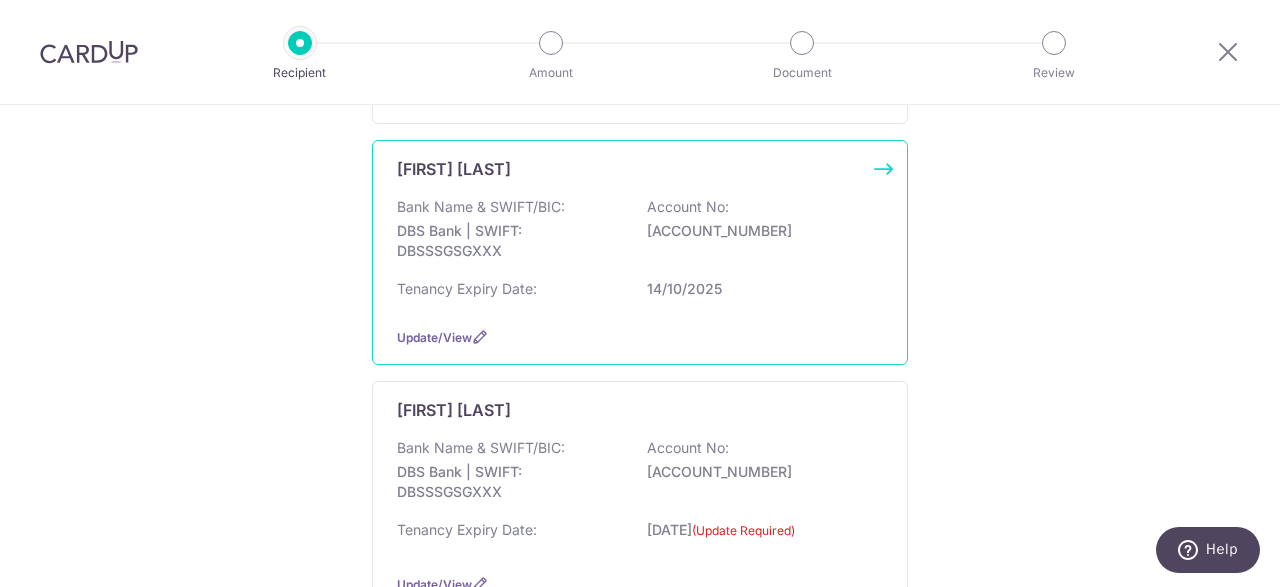 click on "Bank Name & SWIFT/BIC:
DBS Bank | SWIFT: DBSSSGSGXXX
Account No:
0031096656" at bounding box center (640, 234) 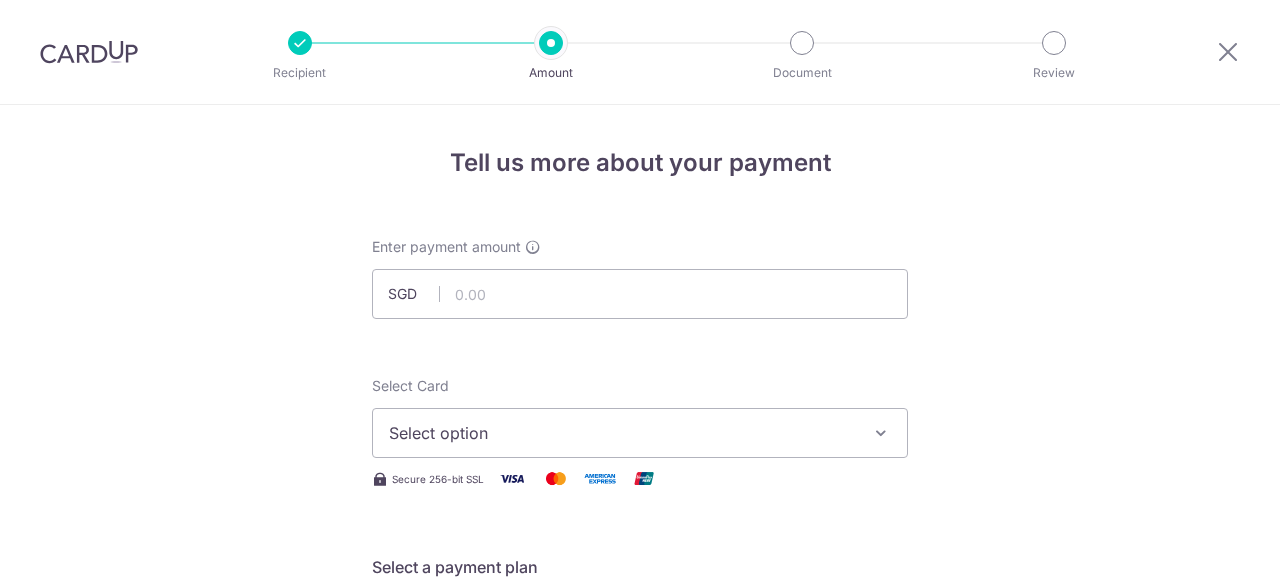 scroll, scrollTop: 0, scrollLeft: 0, axis: both 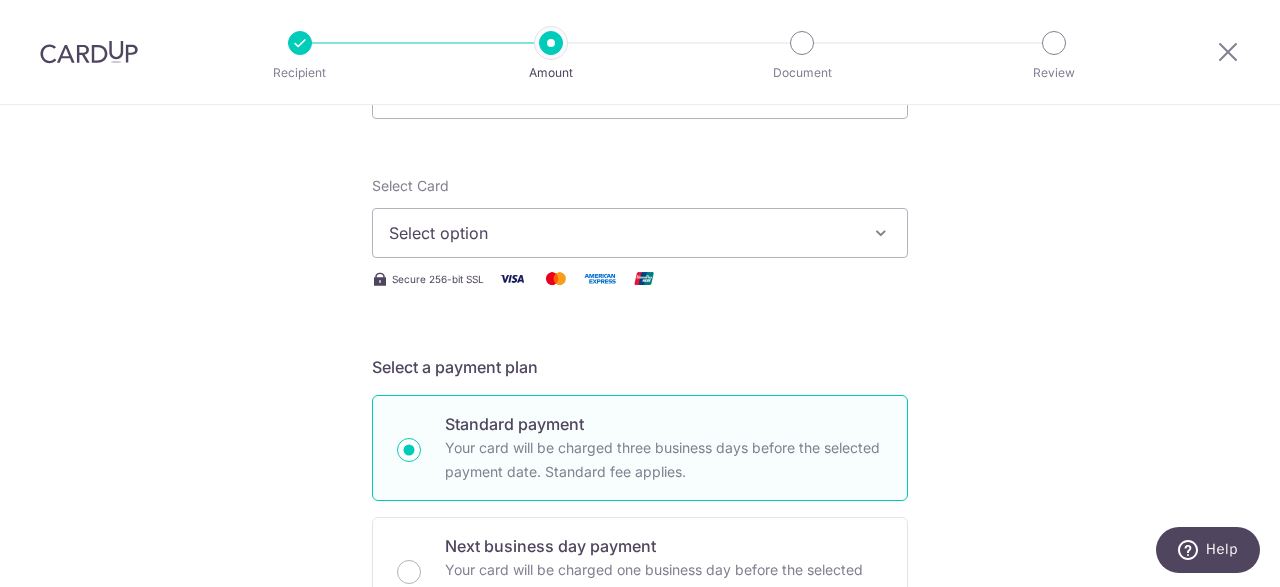 type on "1,400.00" 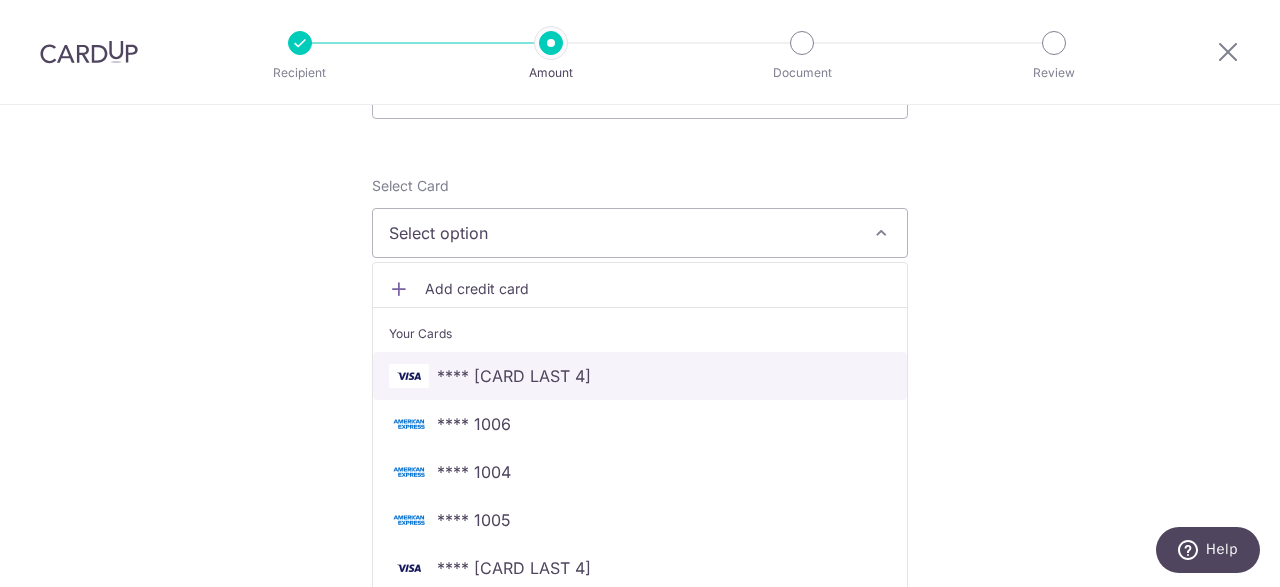 click on "**** [CARD LAST 4]" at bounding box center [640, 376] 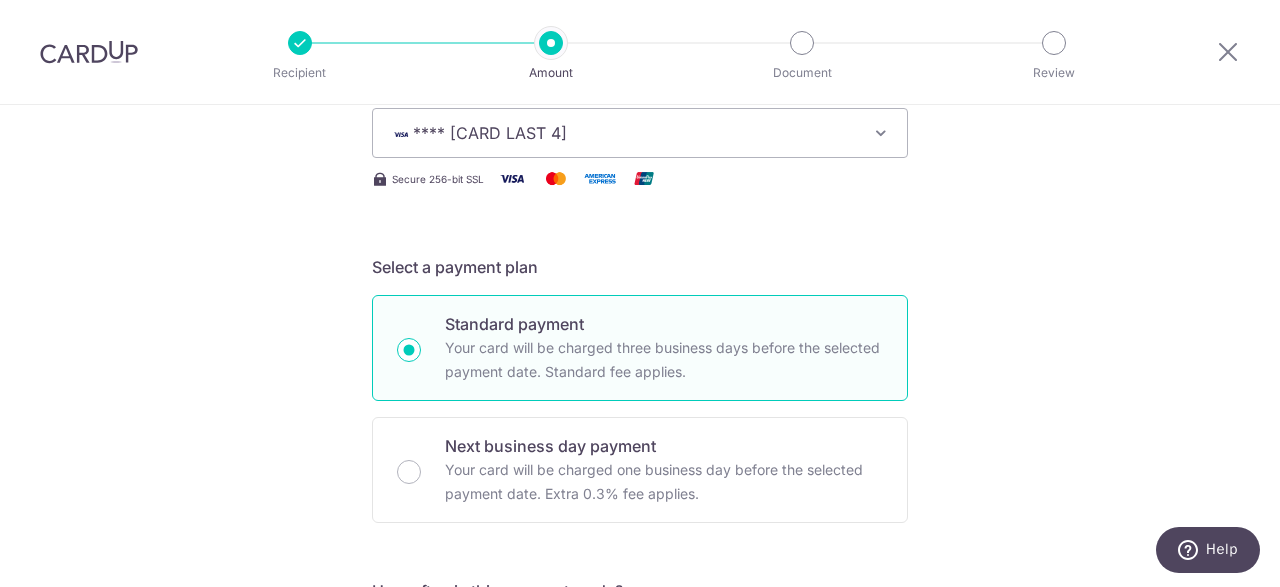 scroll, scrollTop: 600, scrollLeft: 0, axis: vertical 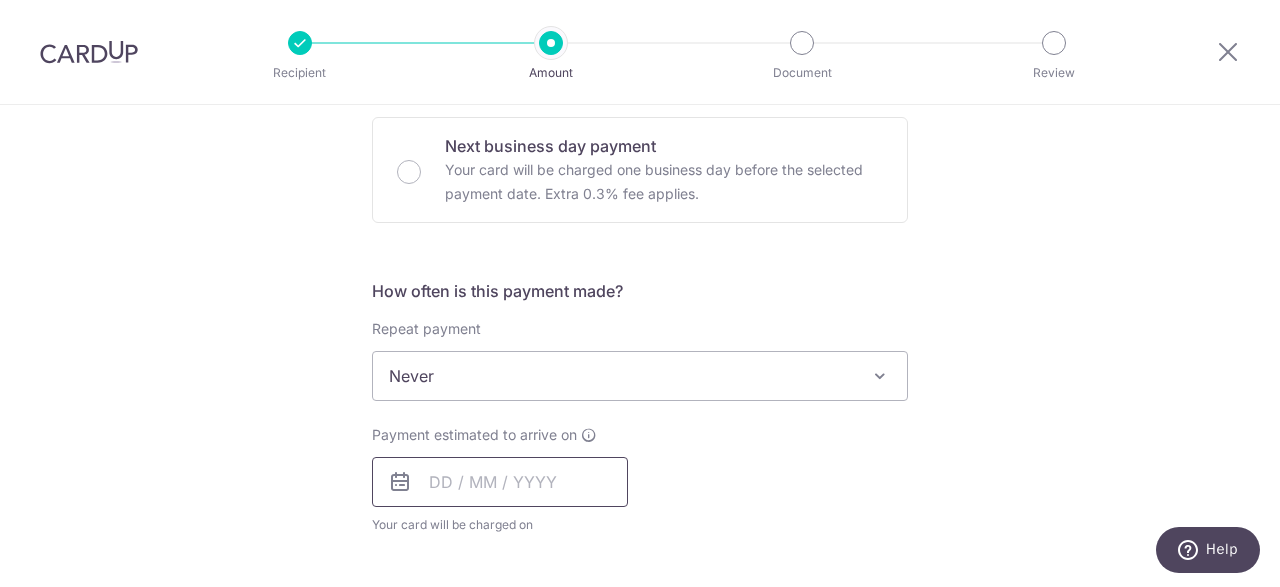 click at bounding box center [500, 482] 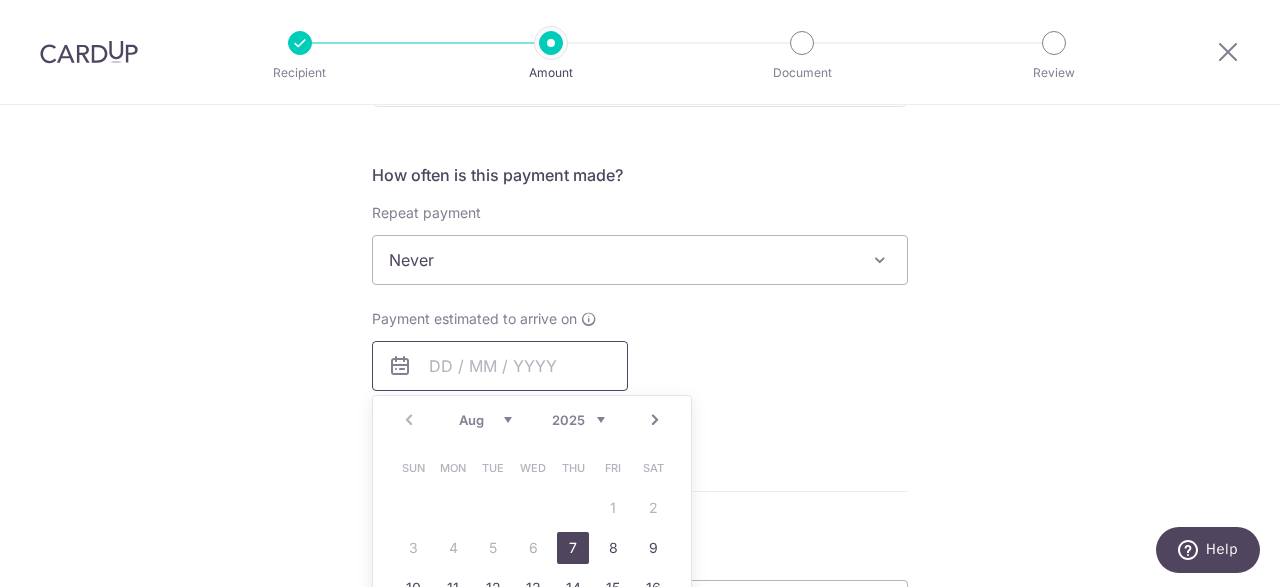 scroll, scrollTop: 800, scrollLeft: 0, axis: vertical 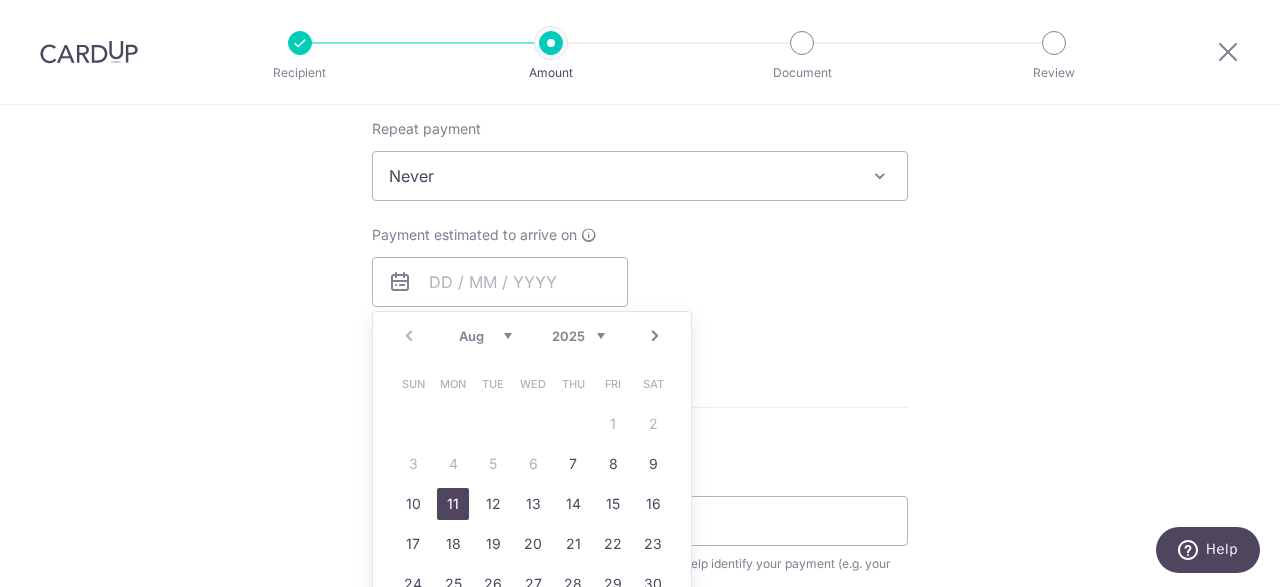 click on "11" at bounding box center (453, 504) 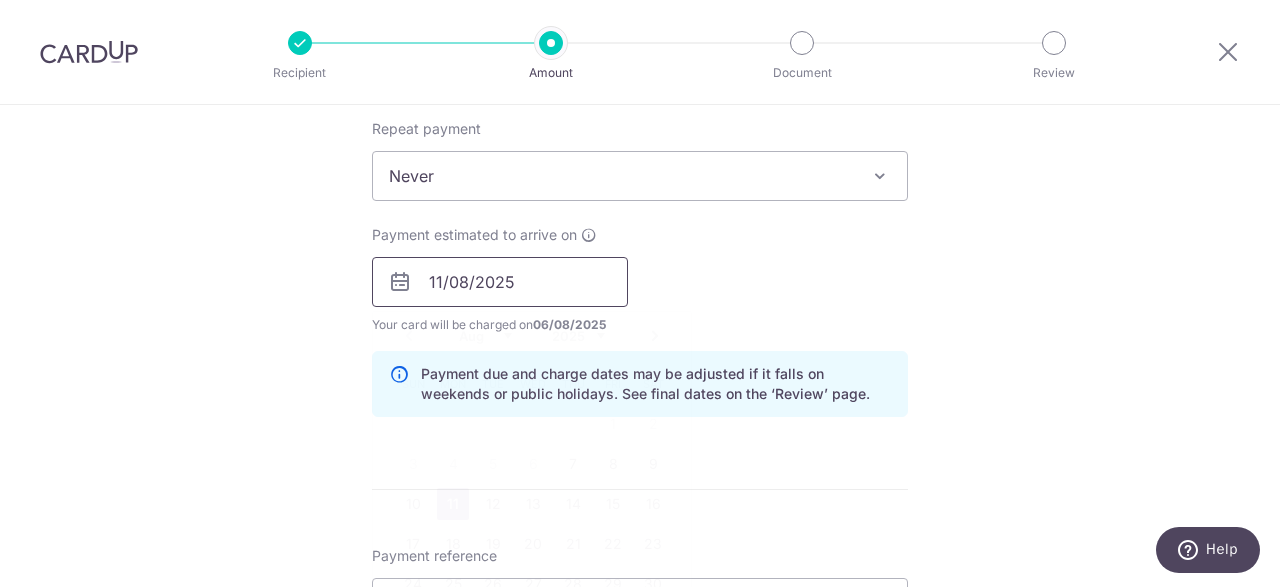 click on "11/08/2025" at bounding box center [500, 282] 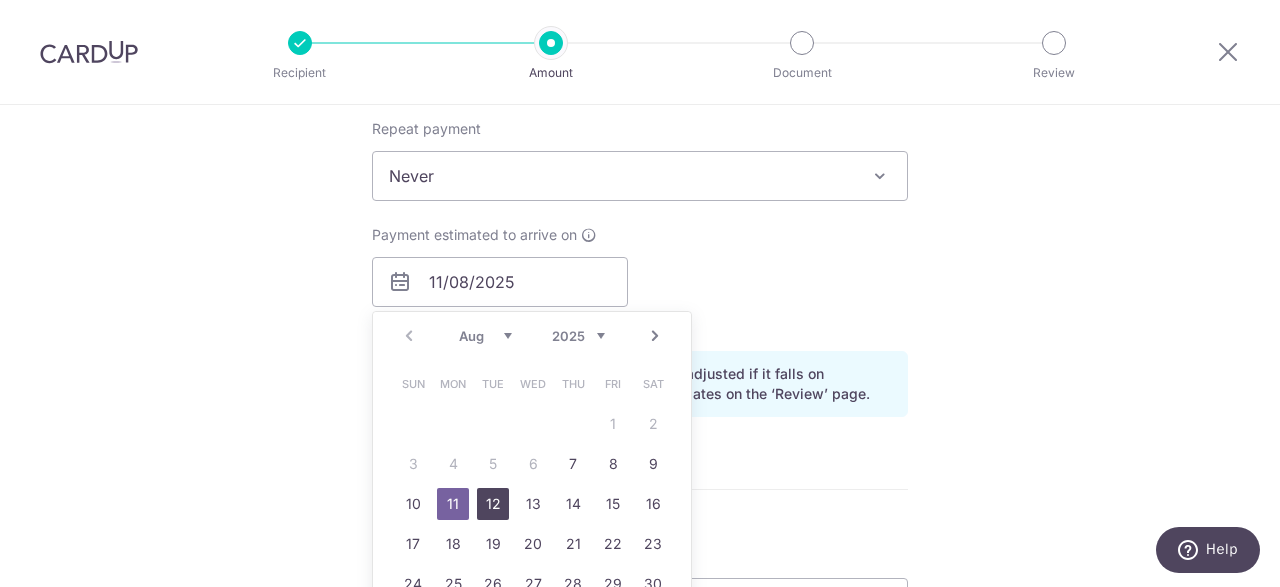 click on "12" at bounding box center [493, 504] 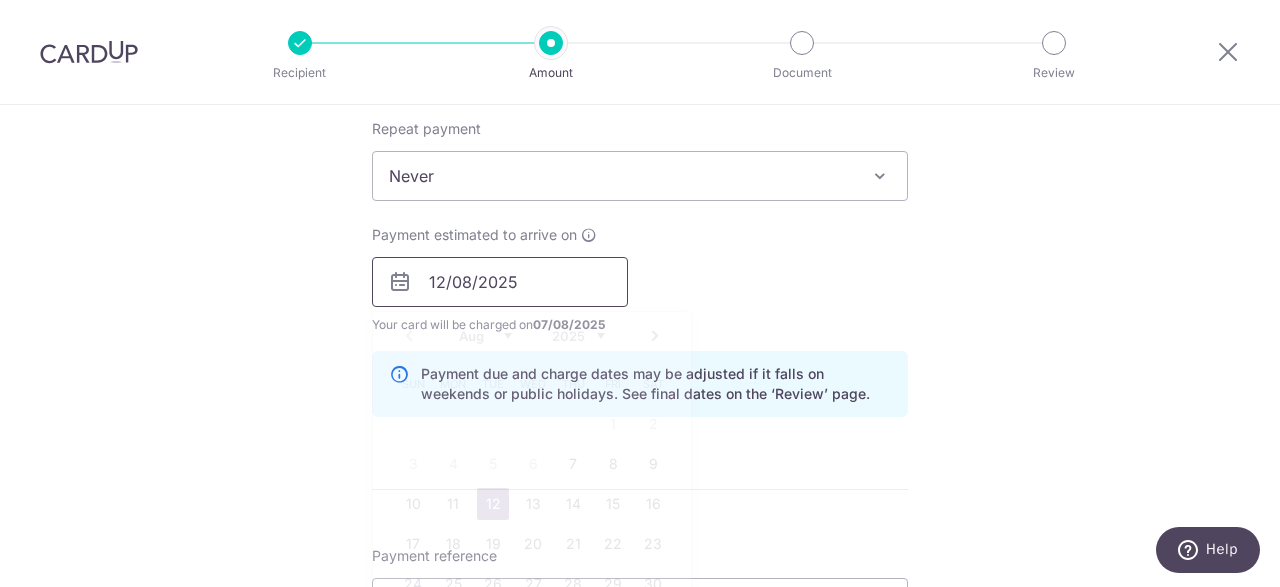 click on "12/08/2025" at bounding box center (500, 282) 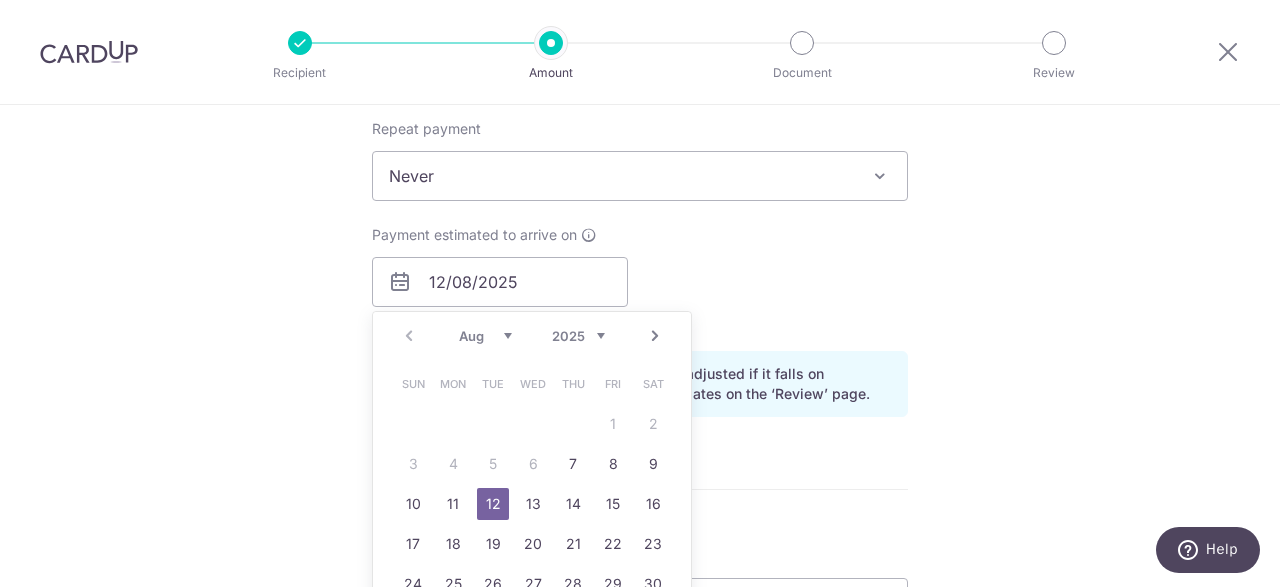 click on "Payment estimated to arrive on
[DATE]
Prev Next Aug Sep Oct Nov Dec 2025 2026 2027 2028 2029 2030 2031 2032 2033 2034 2035 Sun Mon Tue Wed Thu Fri Sat           1 2 3 4 5 6 7 8 9 10 11 12 13 14 15 16 17 18 19 20 21 22 23 24 25 26 27 28 29 30 31             Why are some dates not available?
Your card will be charged on  [DATE]  for the first payment
* If your payment is funded by  9:00am SGT on Tuesday [DATE]
[DATE]
No. of Payments
[DATE]" at bounding box center [640, 280] 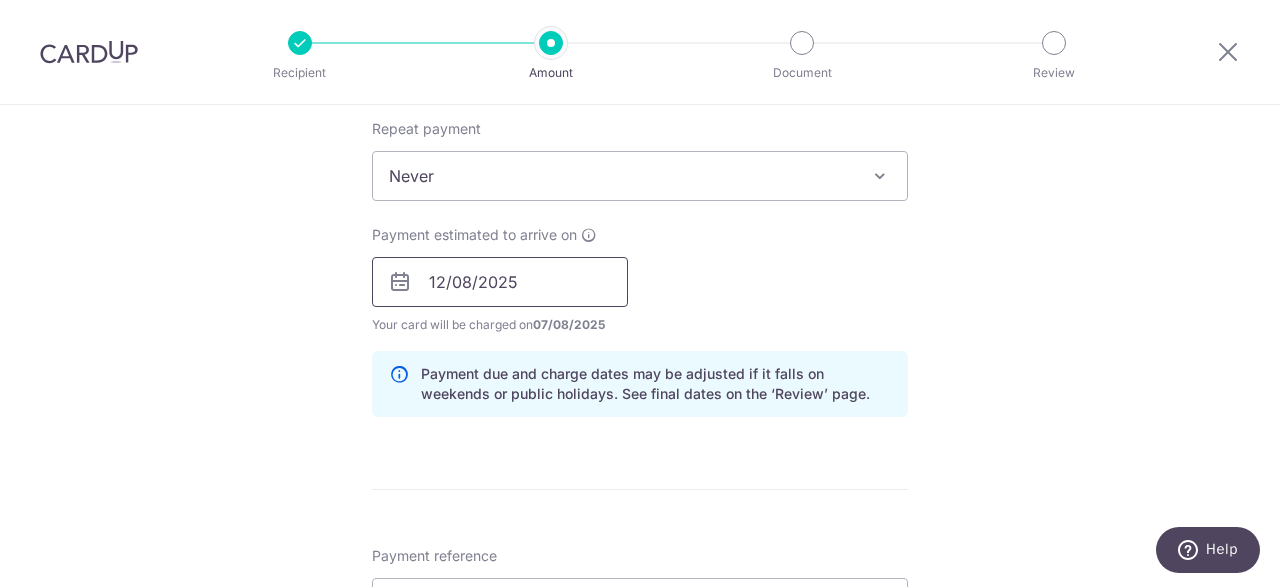 click on "12/08/2025" at bounding box center (500, 282) 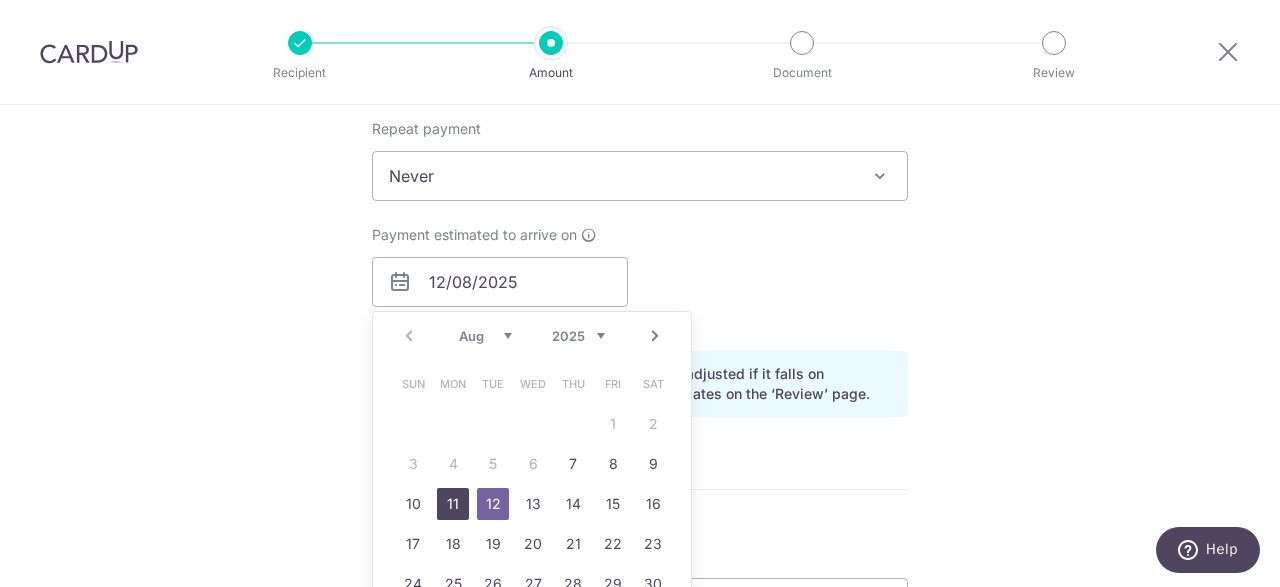 click on "11" at bounding box center (453, 504) 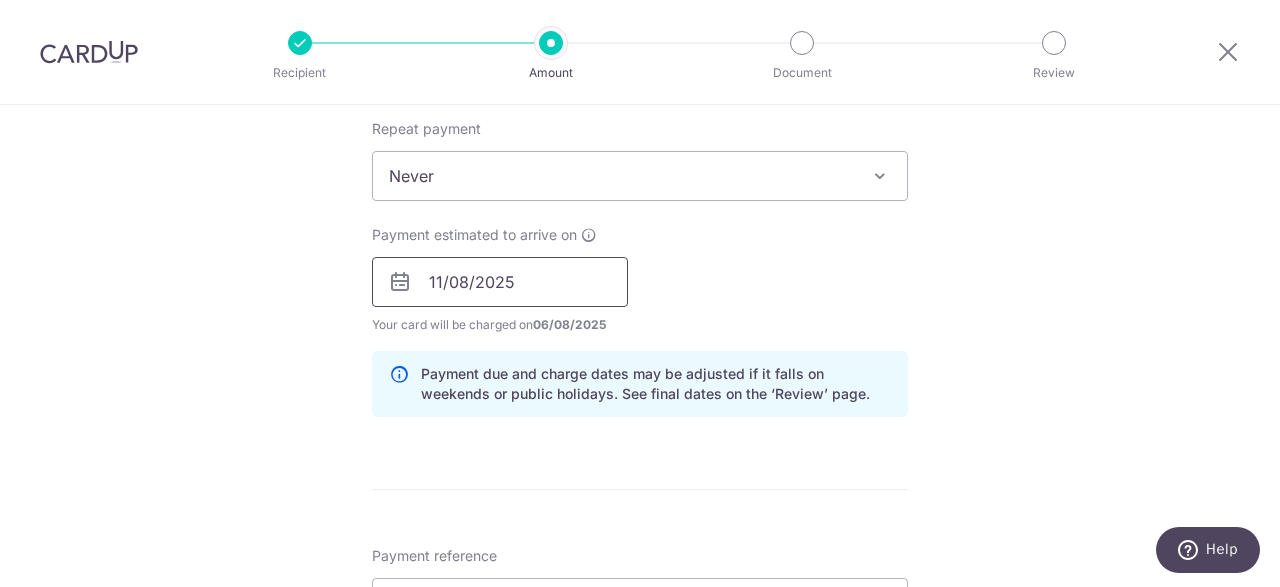 click on "11/08/2025" at bounding box center [500, 282] 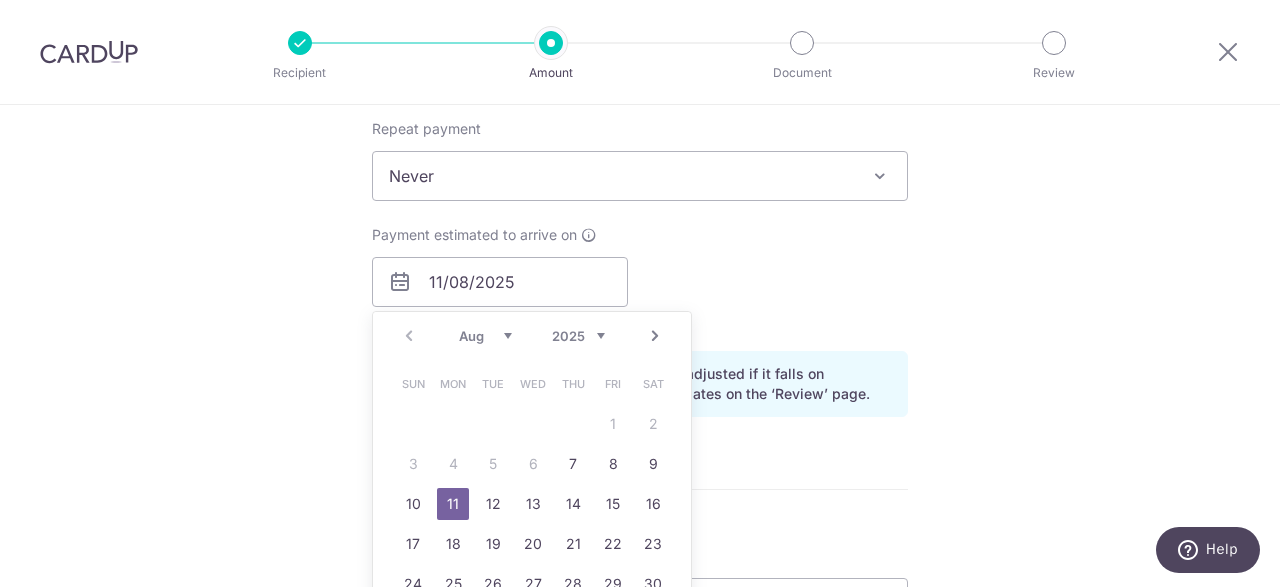 click on "Payment estimated to arrive on
[DATE]
Prev Next Aug Sep Oct Nov Dec 2025 2026 2027 2028 2029 2030 2031 2032 2033 2034 2035 Sun Mon Tue Wed Thu Fri Sat           1 2 3 4 5 6 7 8 9 10 11 12 13 14 15 16 17 18 19 20 21 22 23 24 25 26 27 28 29 30 31             Why are some dates not available?
Your card will be charged on  [DATE]  for the first payment
* If your payment is funded by  9:00am SGT on Tuesday [DATE]
[DATE]
No. of Payments
[DATE]" at bounding box center (640, 280) 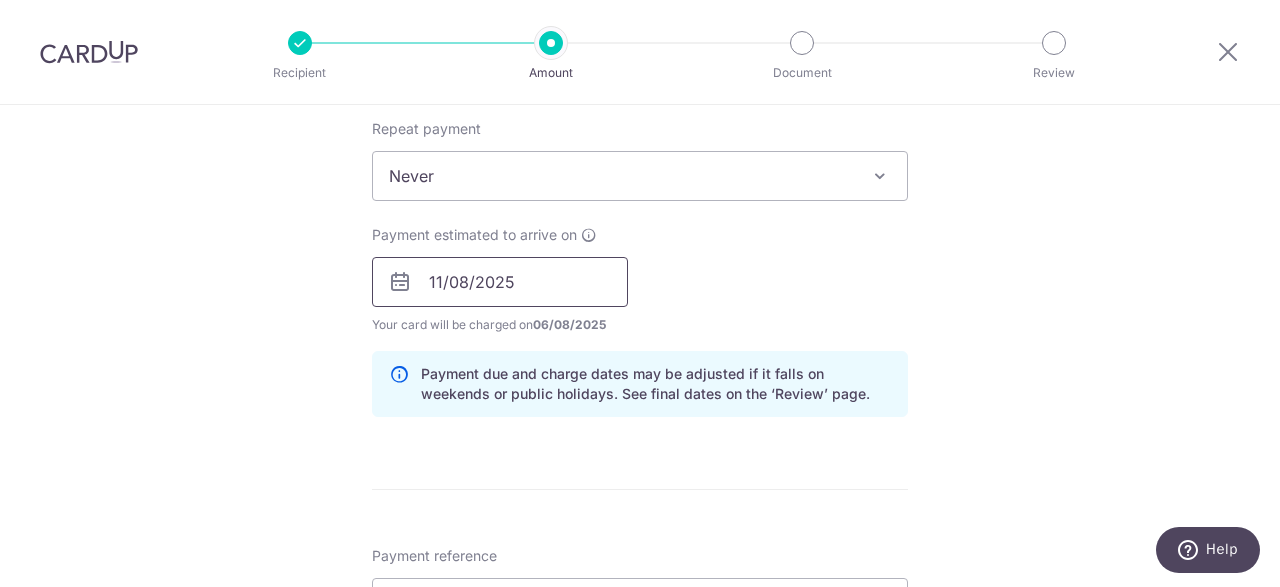 click on "11/08/2025" at bounding box center [500, 282] 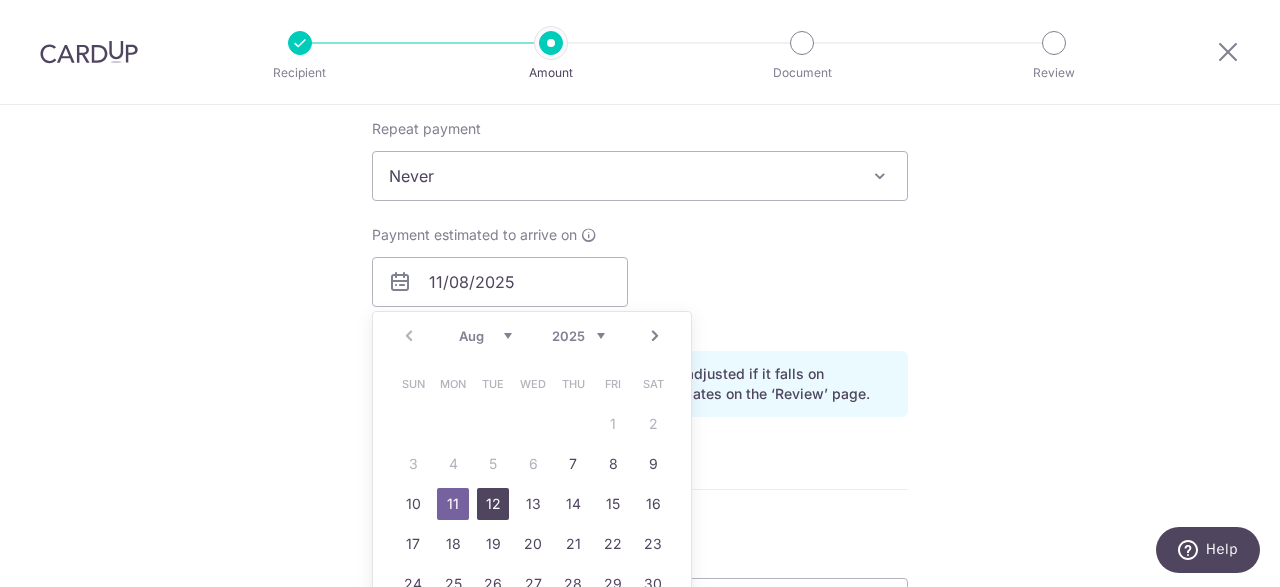 click on "12" at bounding box center [493, 504] 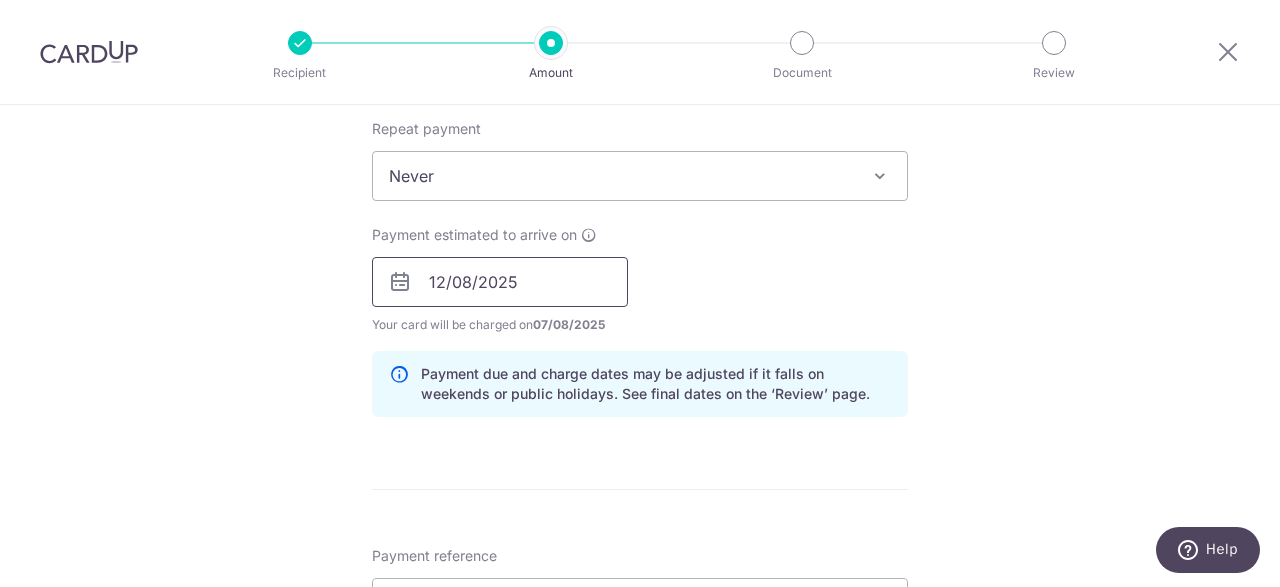 click on "12/08/2025" at bounding box center [500, 282] 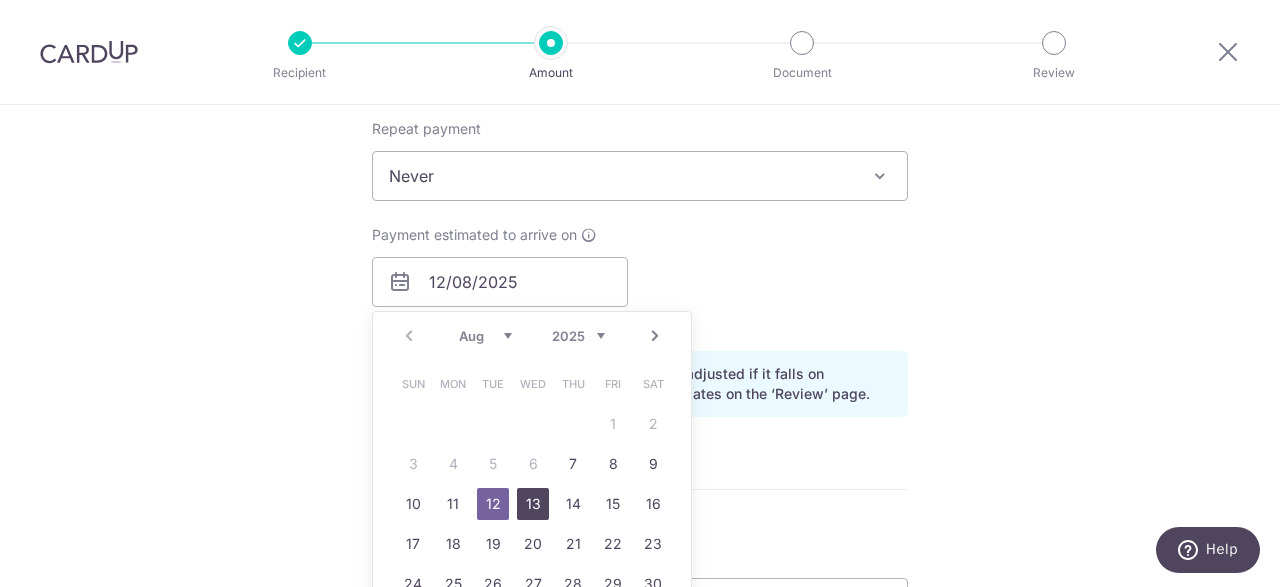 click on "13" at bounding box center (533, 504) 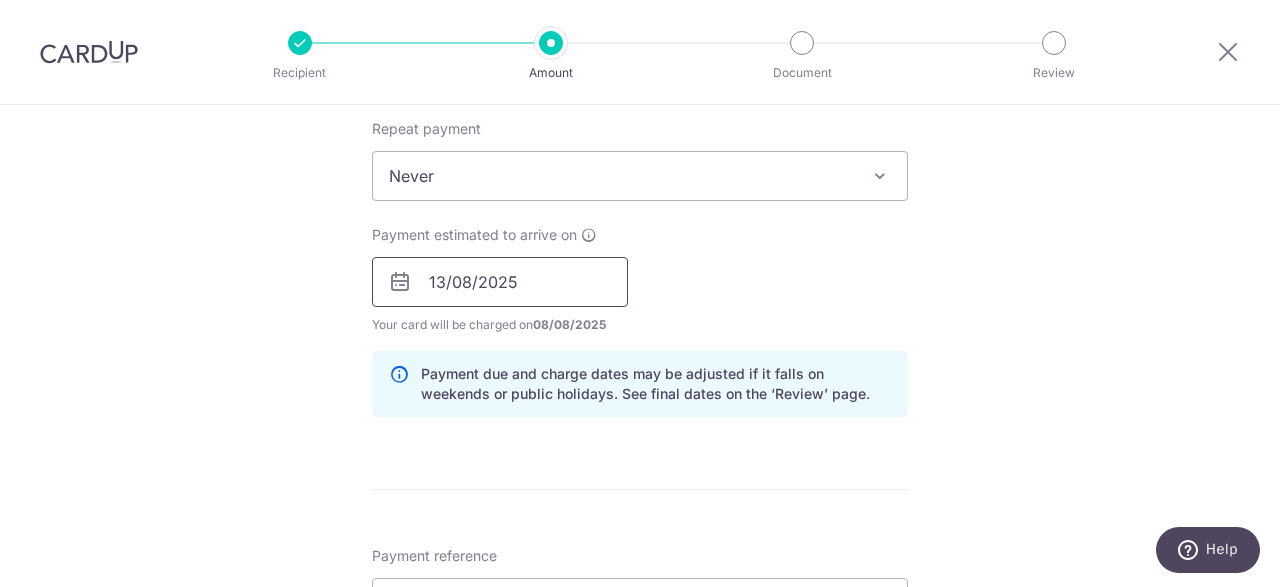 click on "13/08/2025" at bounding box center [500, 282] 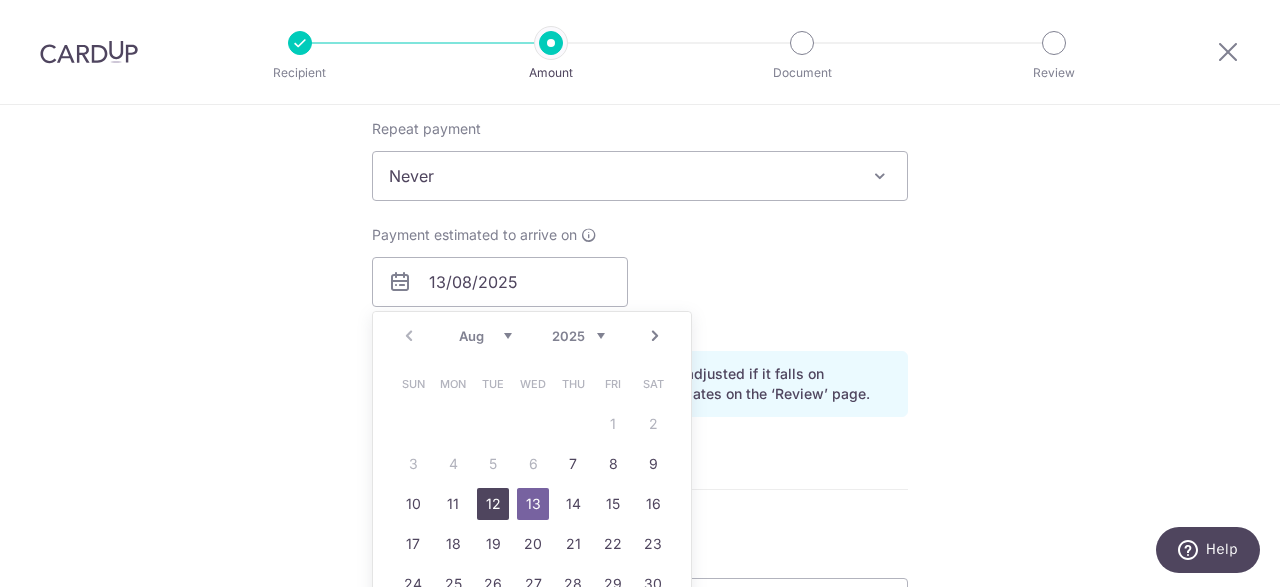 click on "12" at bounding box center [493, 504] 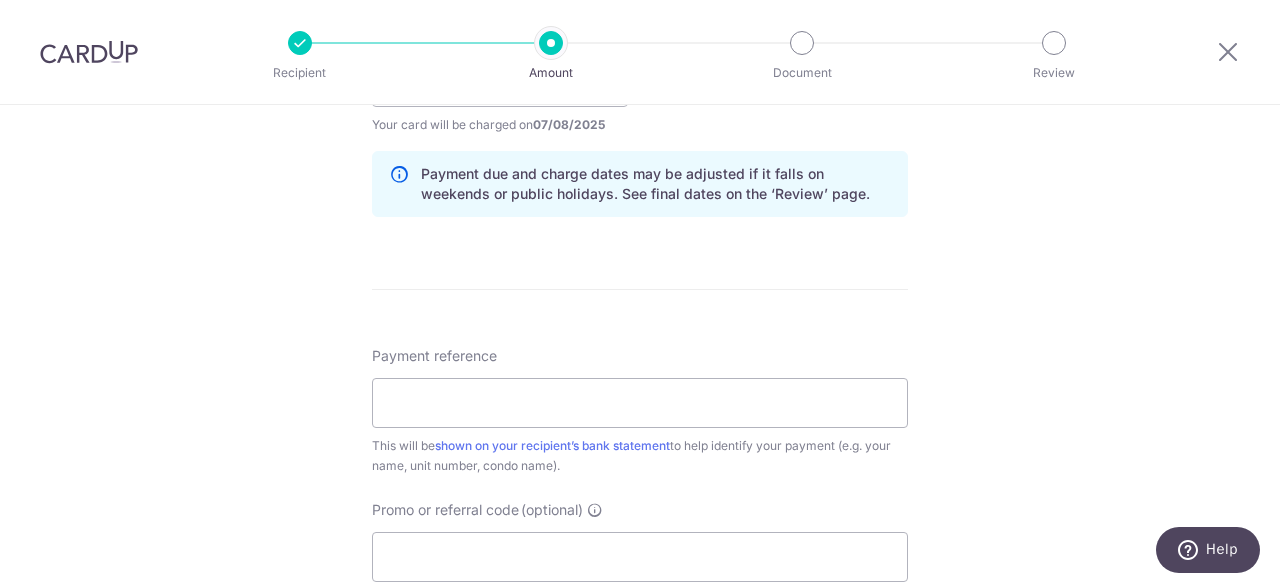 scroll, scrollTop: 700, scrollLeft: 0, axis: vertical 